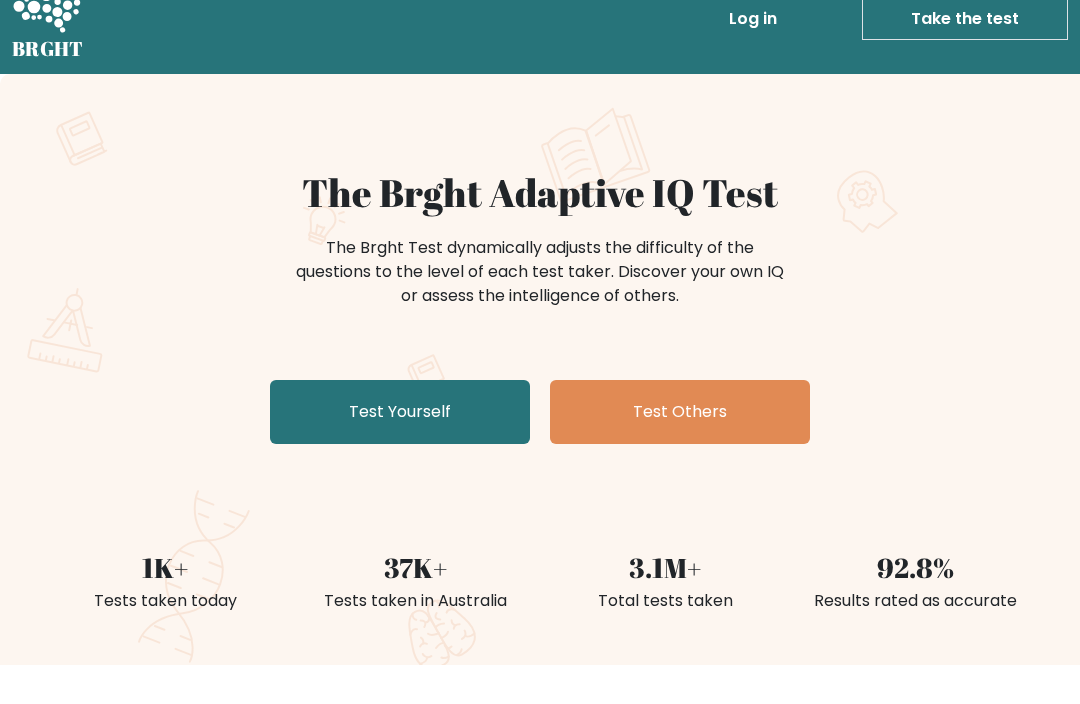 scroll, scrollTop: 36, scrollLeft: 0, axis: vertical 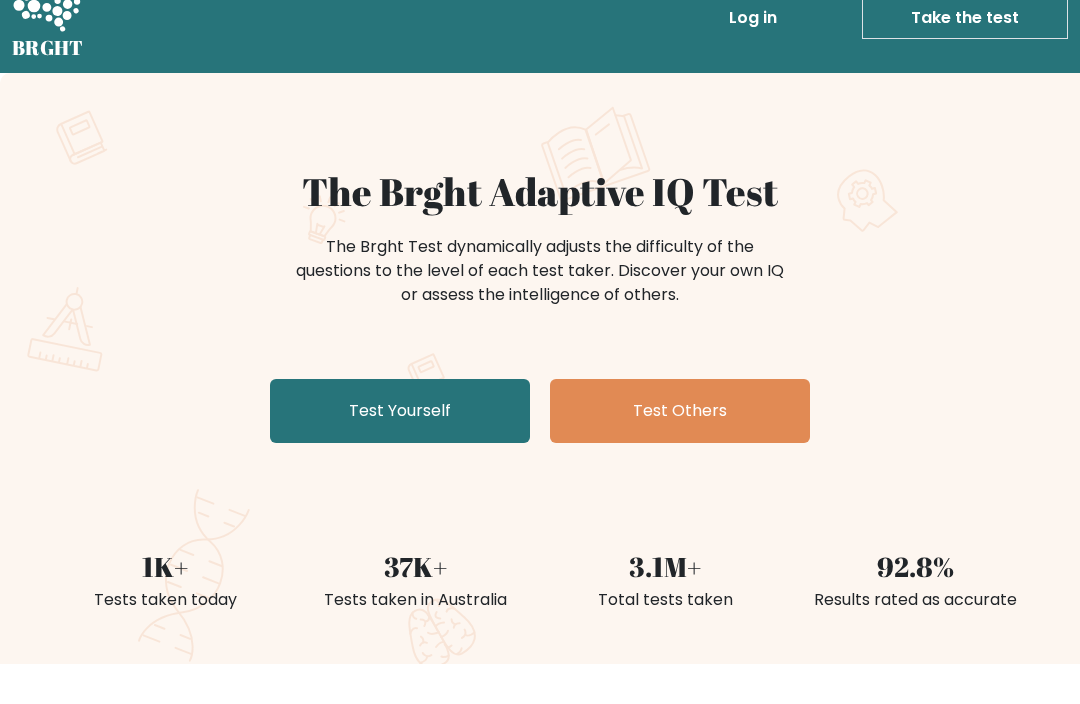 click on "Take the test" at bounding box center (965, 19) 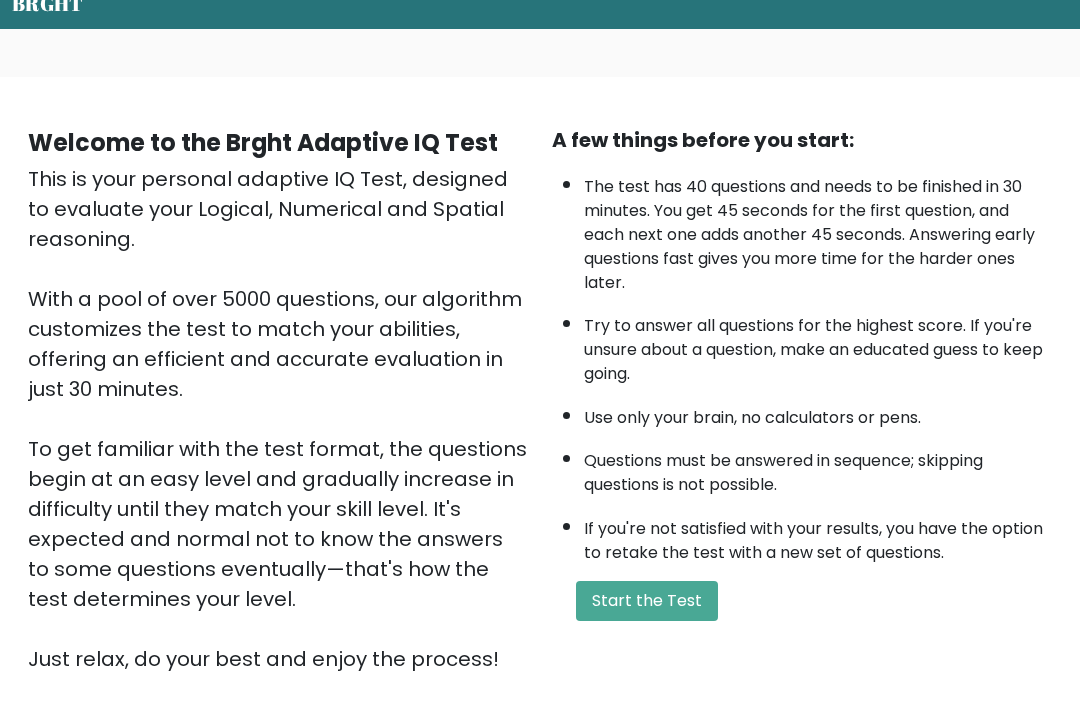 scroll, scrollTop: 83, scrollLeft: 0, axis: vertical 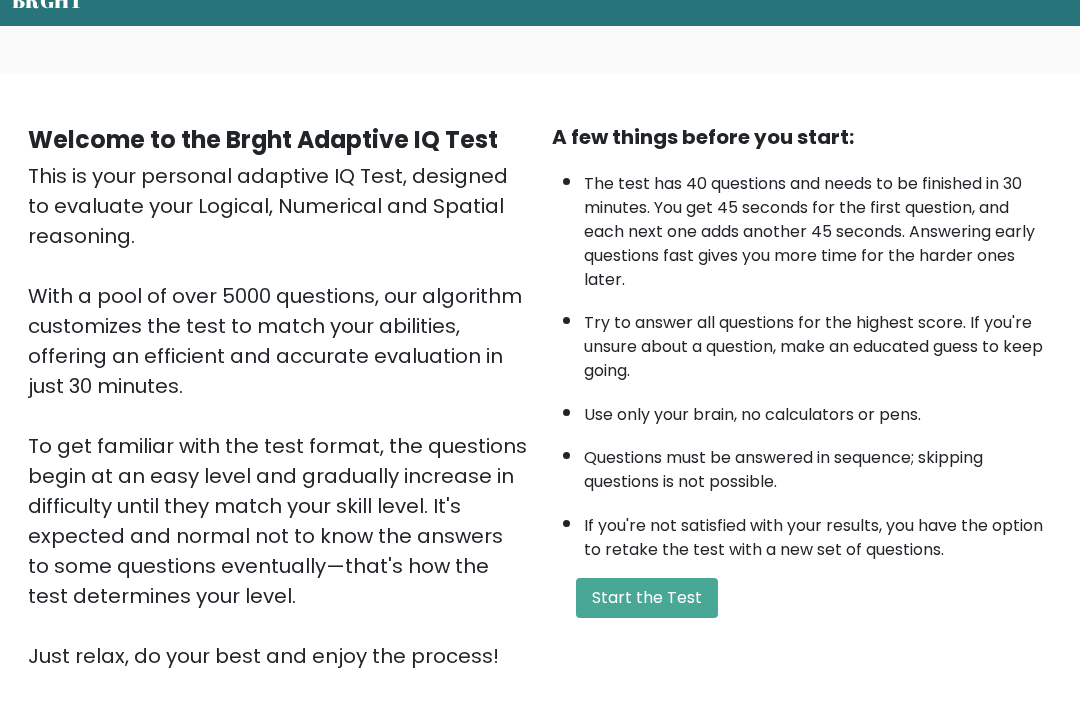 click on "Start the Test" at bounding box center (647, 599) 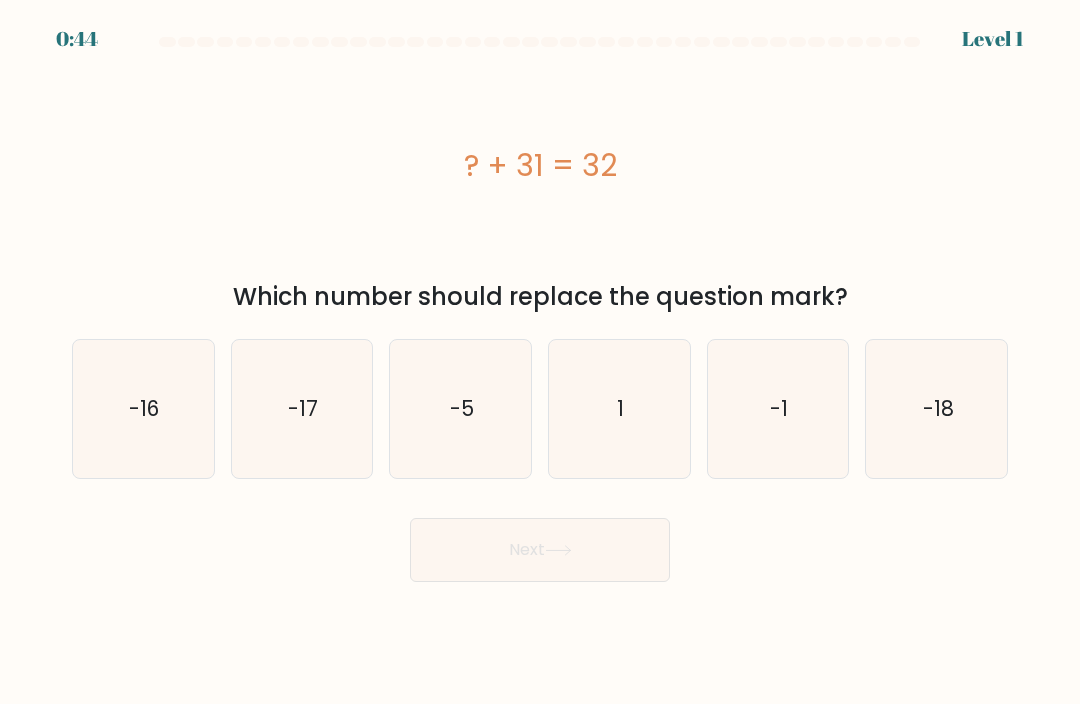 scroll, scrollTop: 0, scrollLeft: 0, axis: both 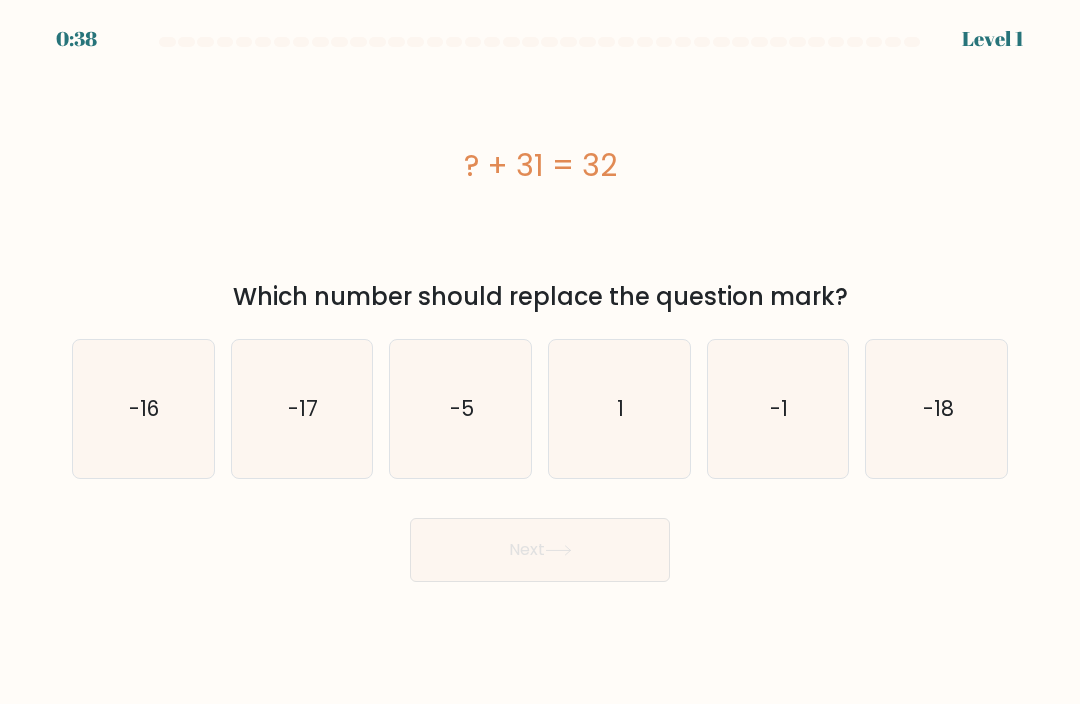 click on "1" 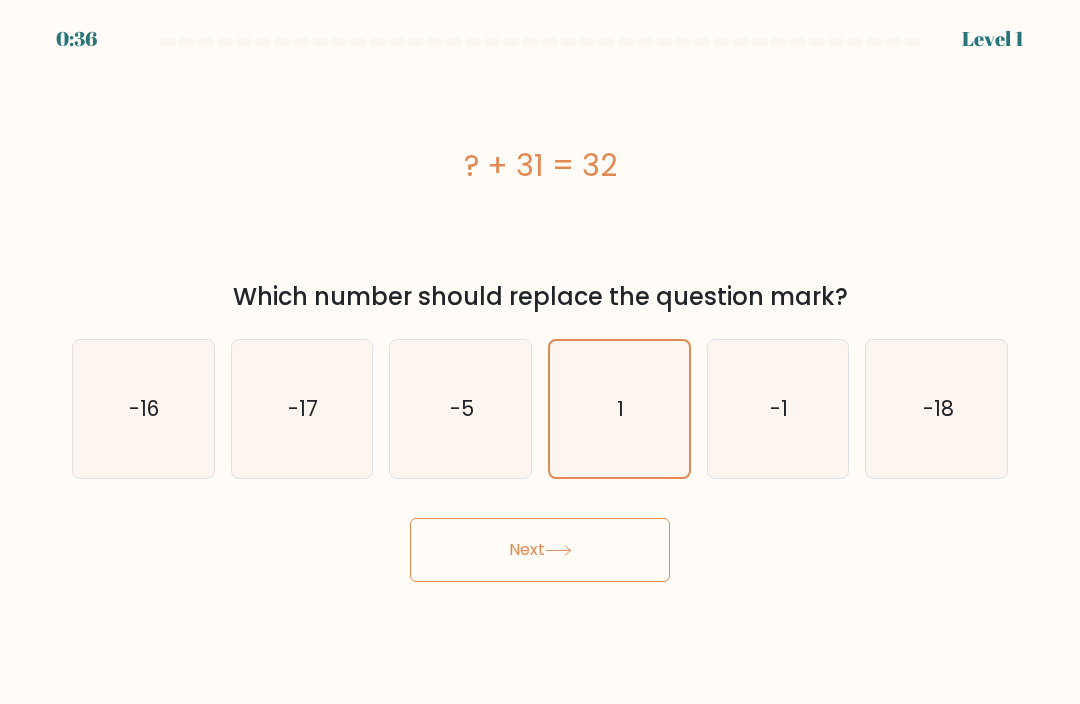 click on "Next" at bounding box center [540, 550] 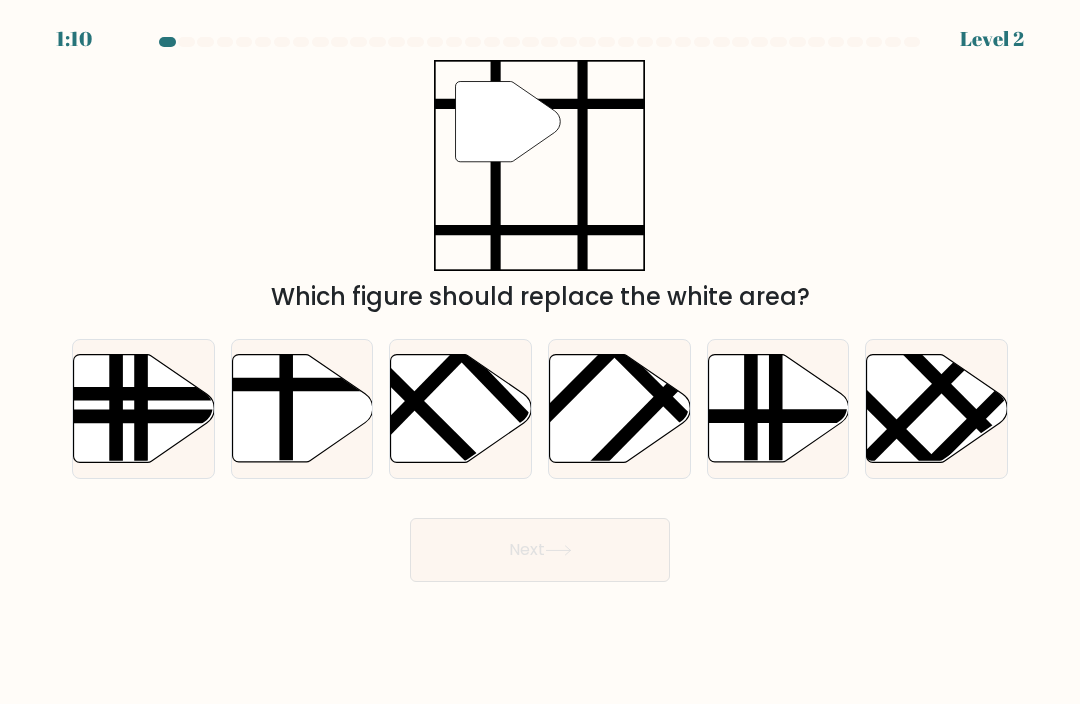 click 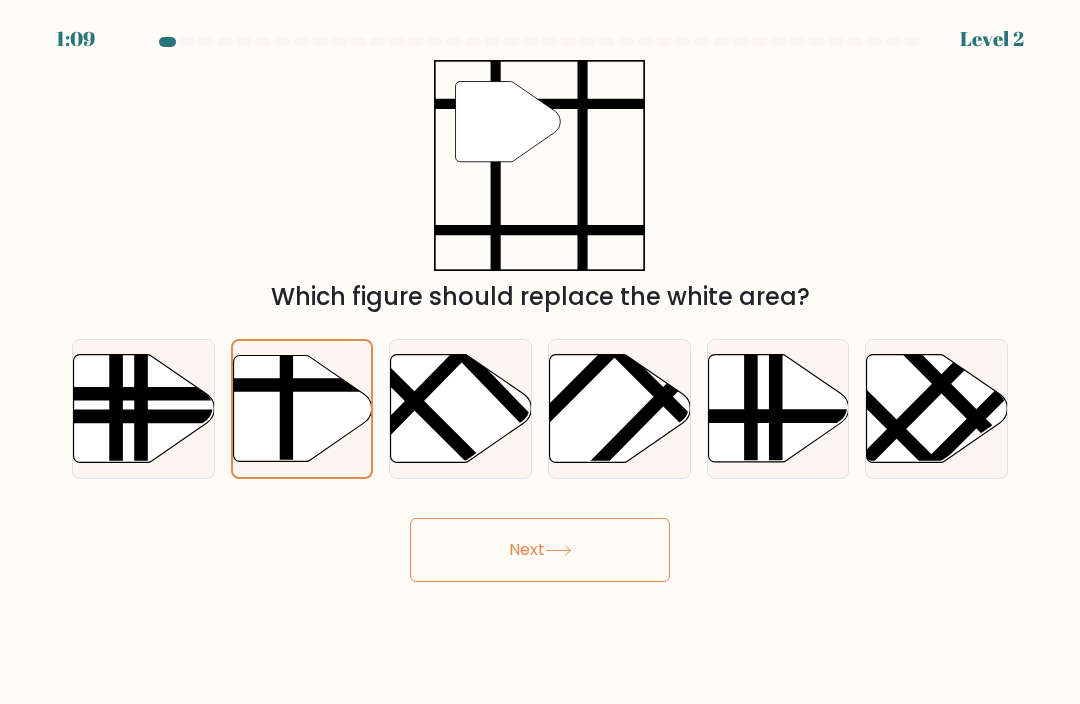 click on "Next" at bounding box center [540, 550] 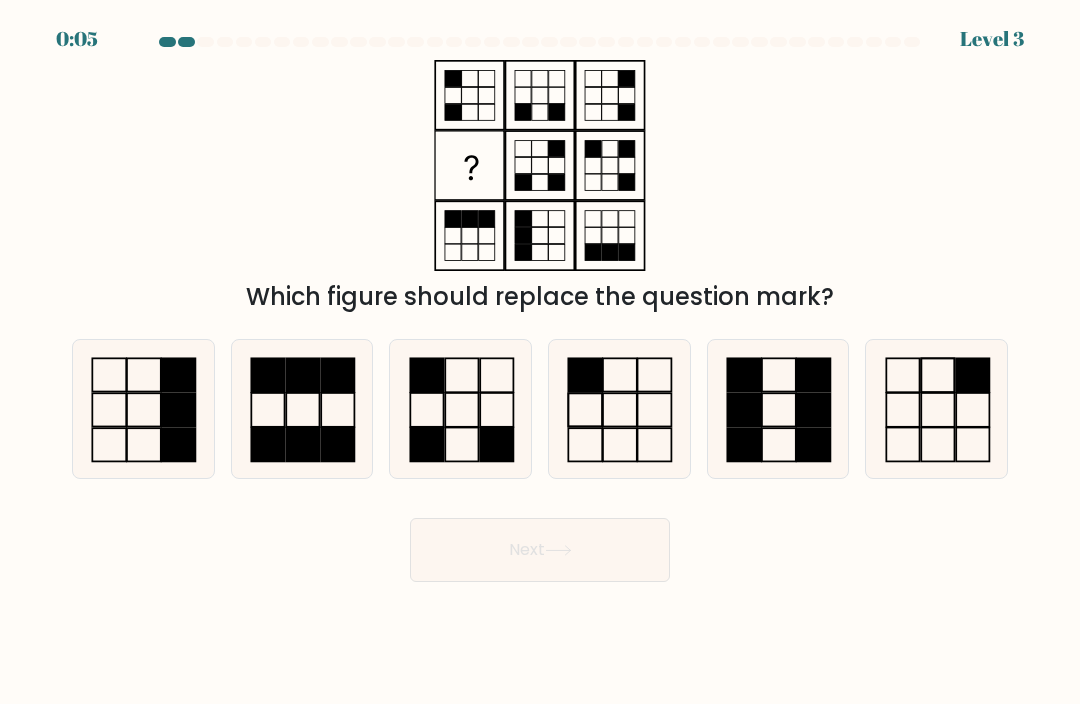 click 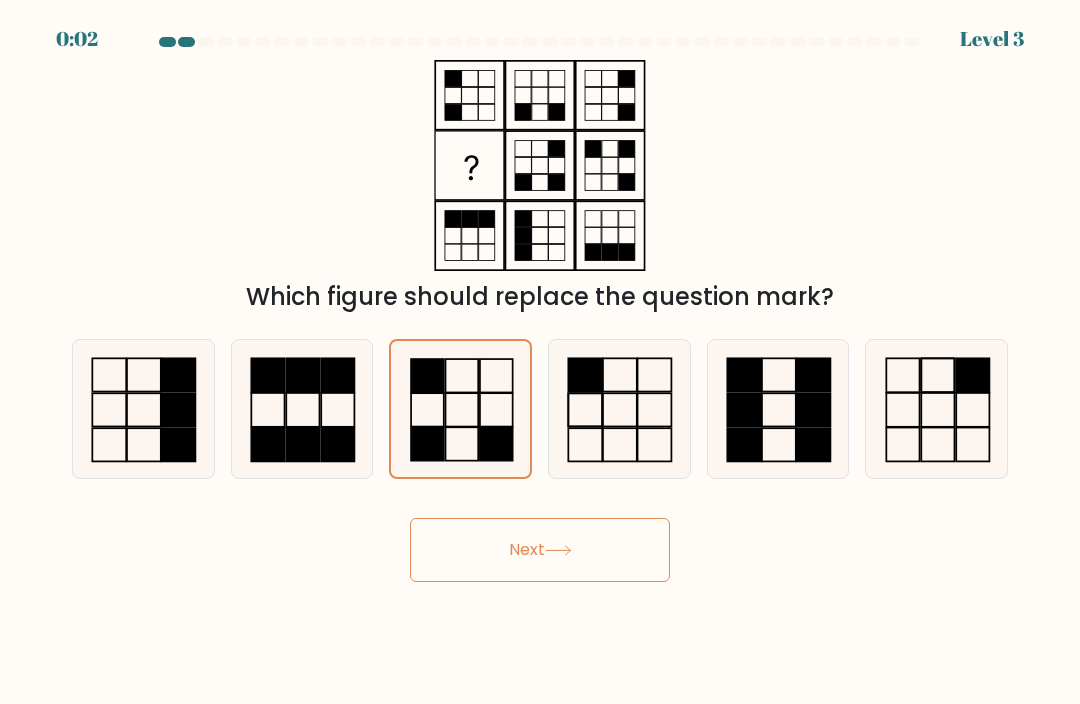 click on "Next" at bounding box center [540, 550] 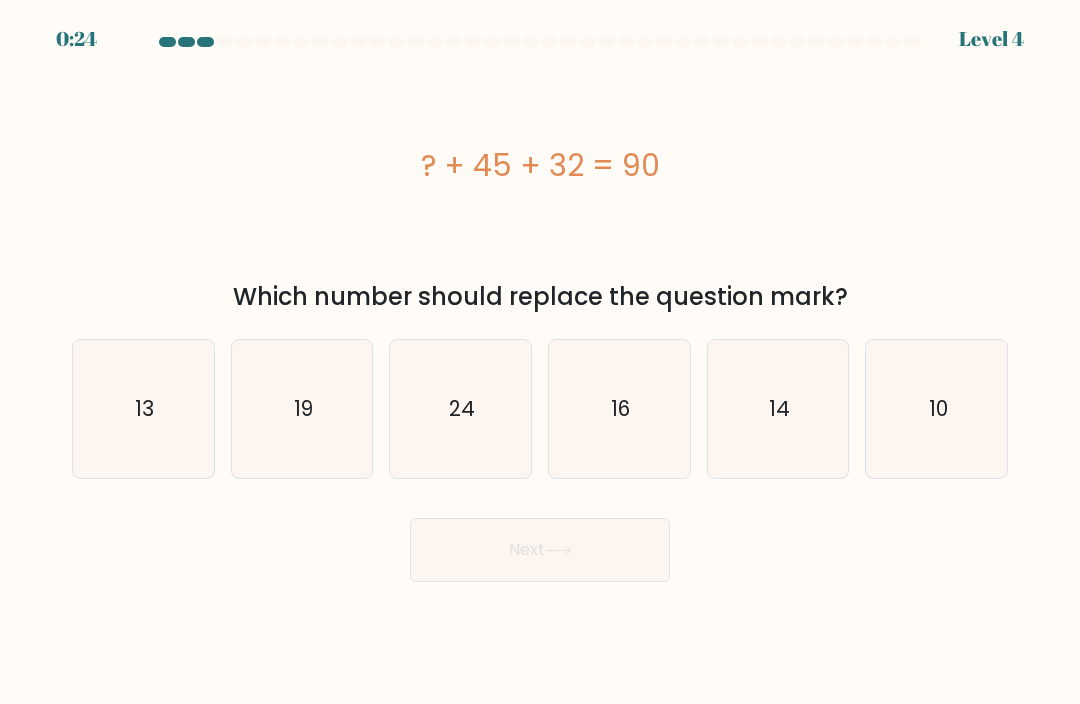 click on "13" 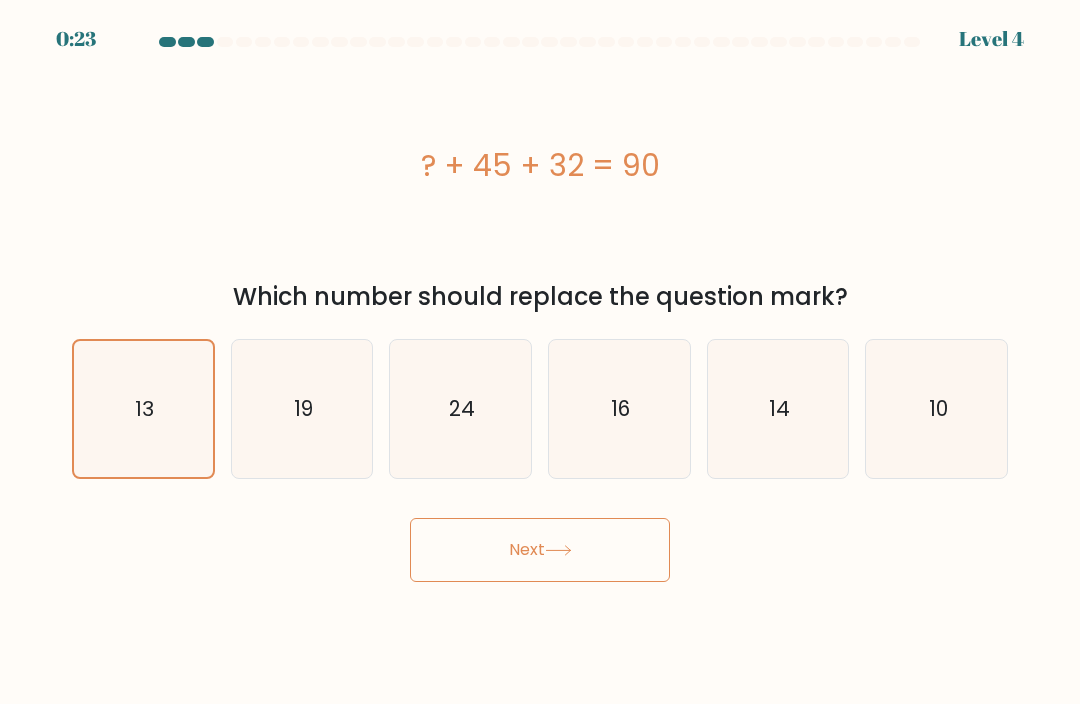 click 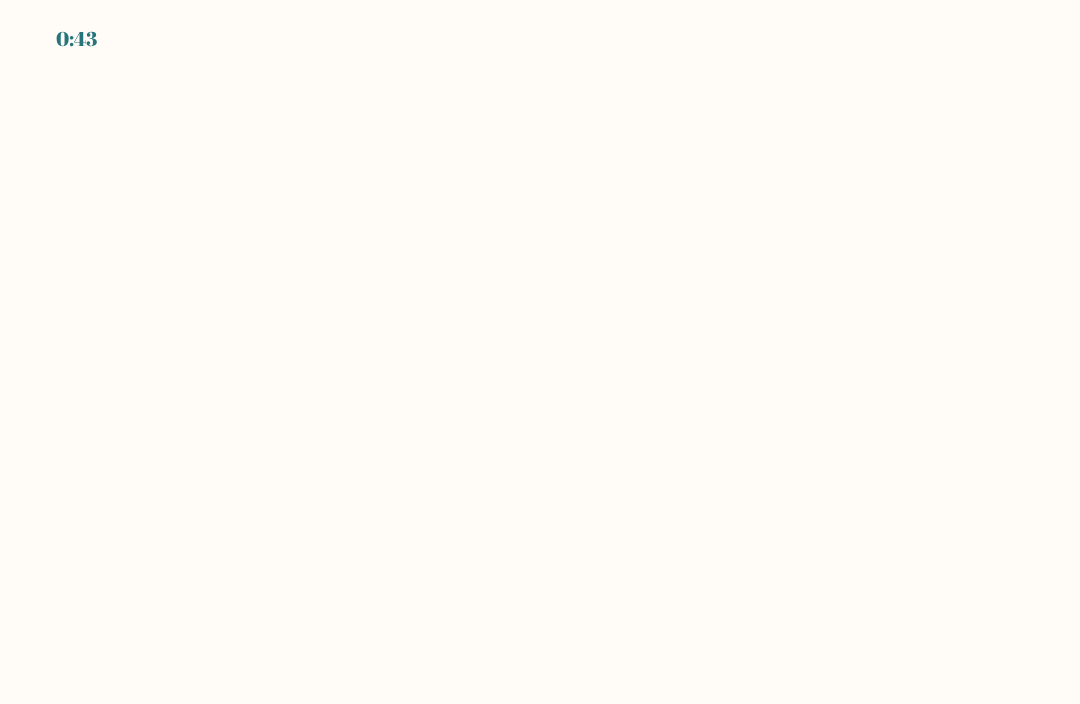scroll, scrollTop: 0, scrollLeft: 0, axis: both 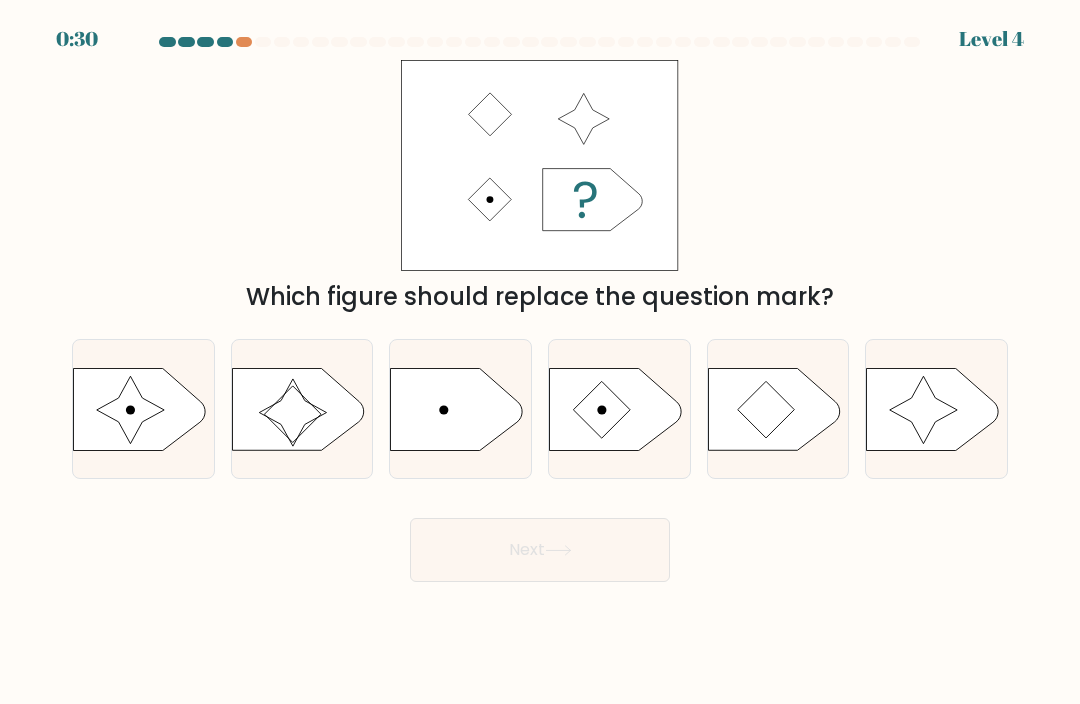 click 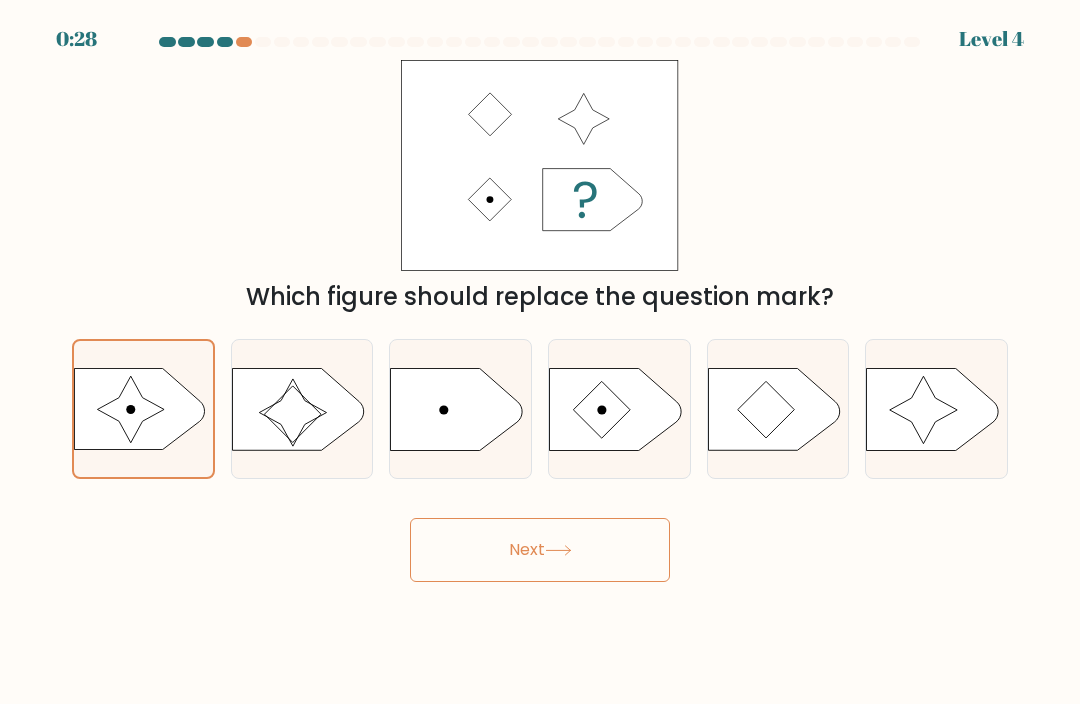 click on "Next" at bounding box center (540, 550) 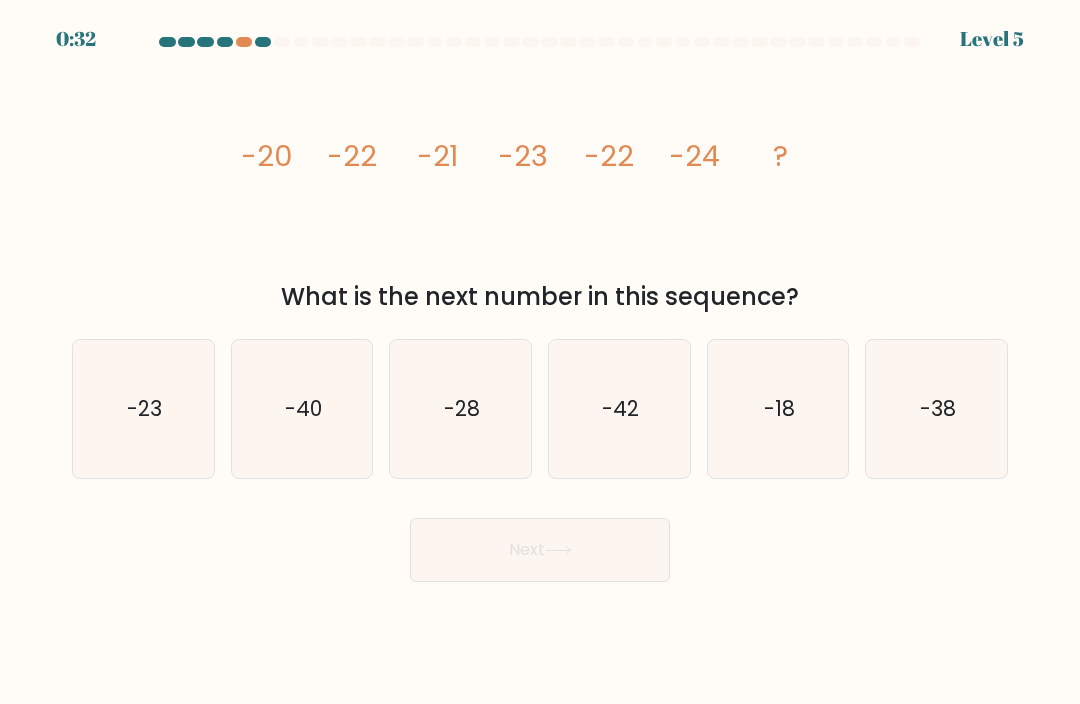 click on "-23" 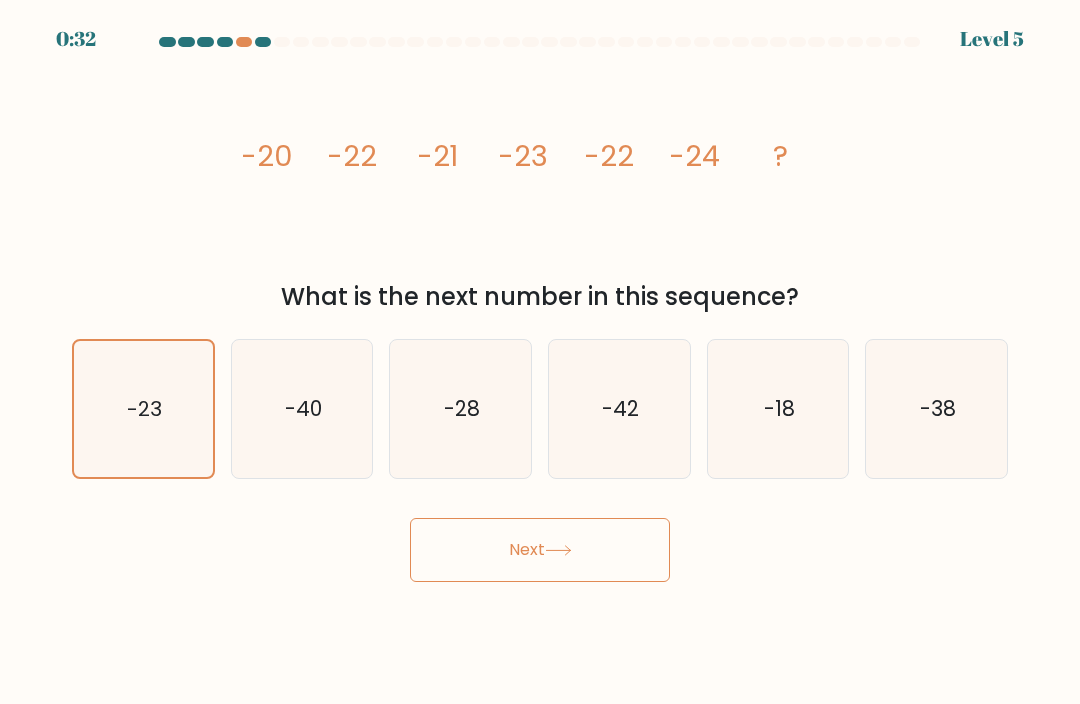click on "Next" at bounding box center (540, 550) 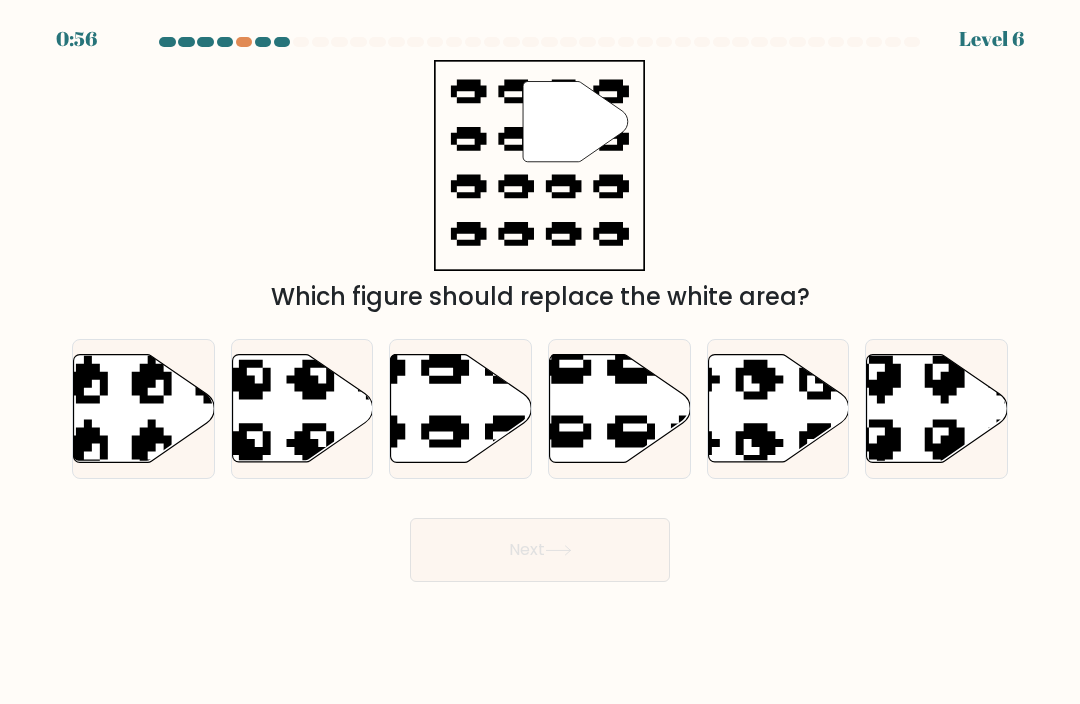 click 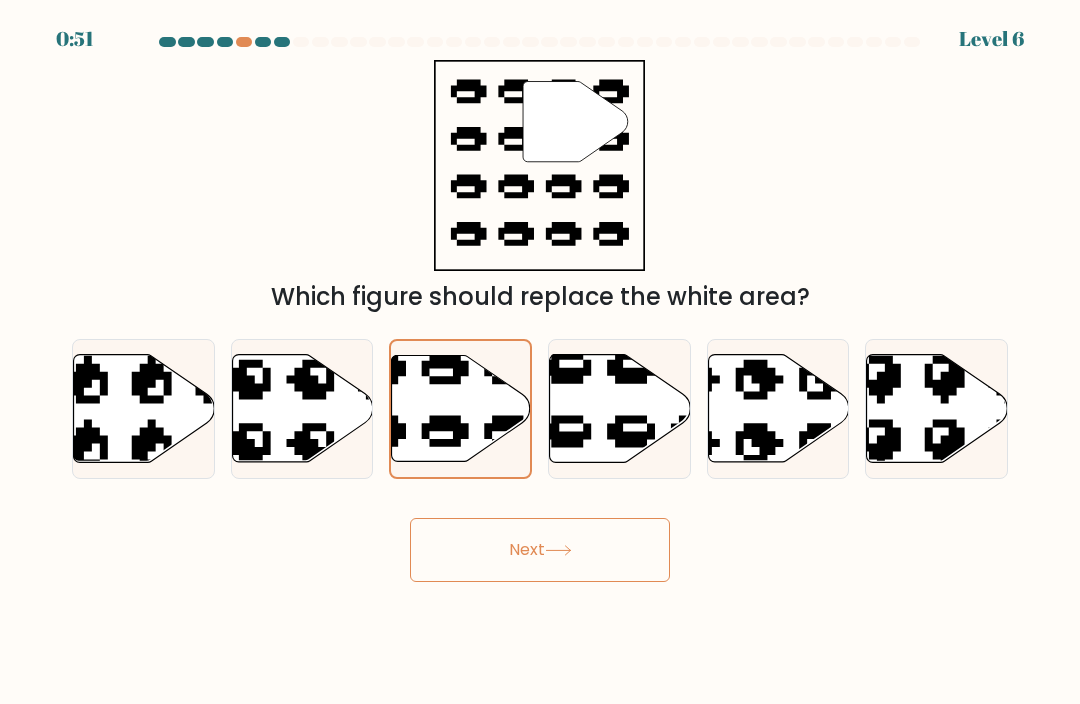 click on "Next" at bounding box center [540, 550] 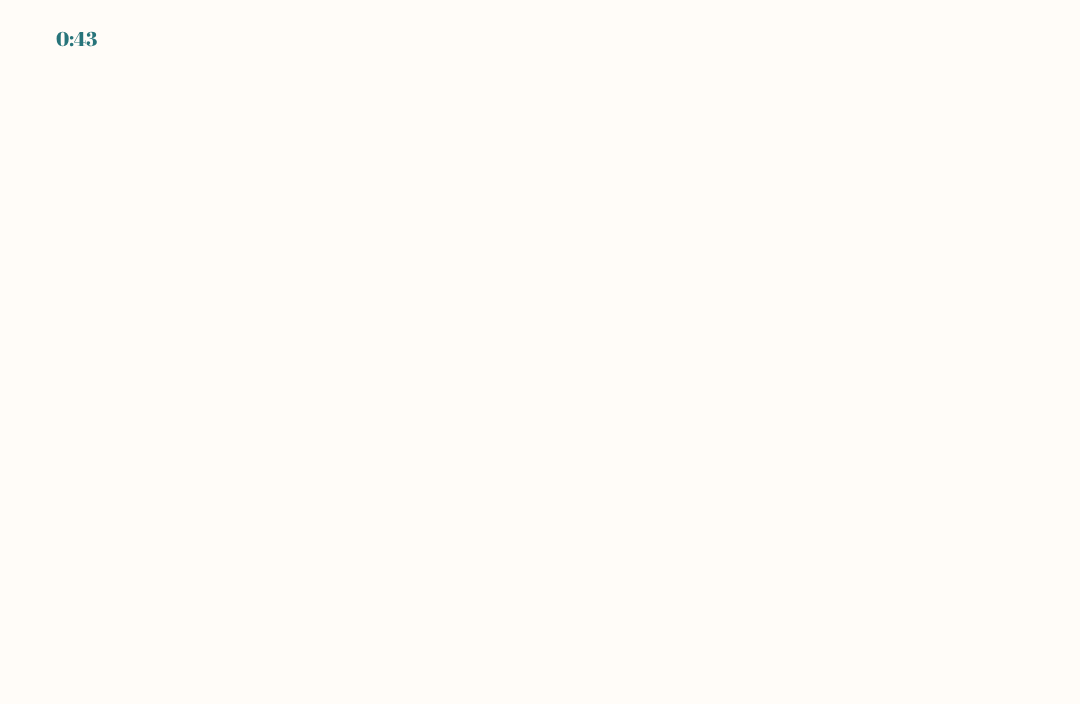 scroll, scrollTop: 0, scrollLeft: 0, axis: both 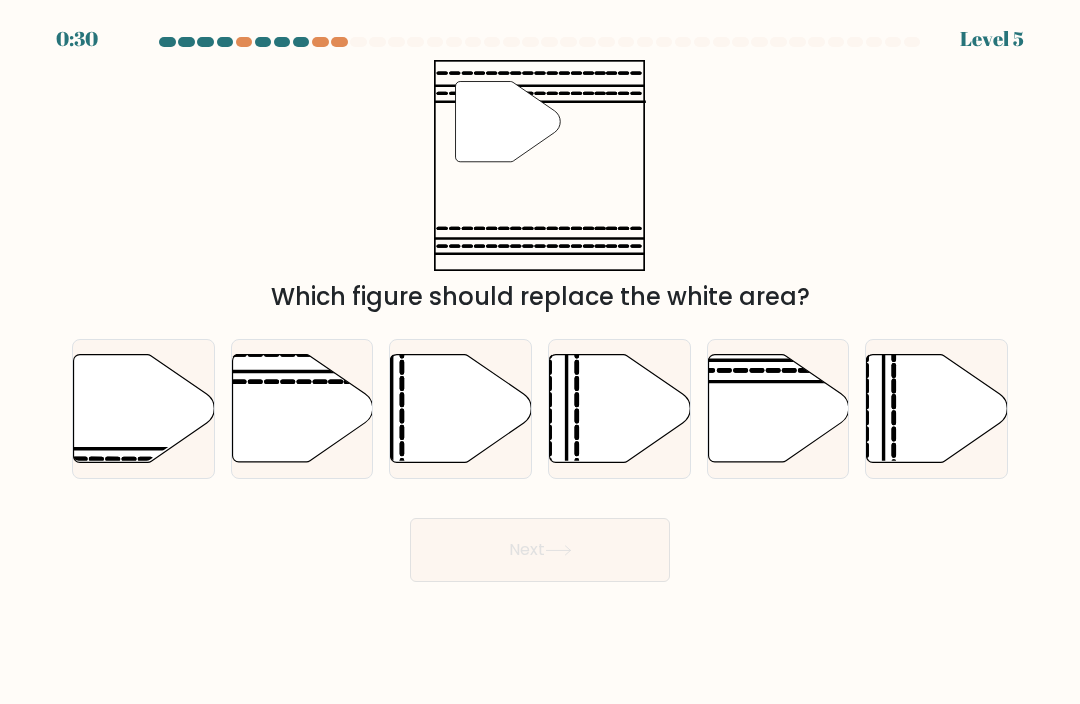 click 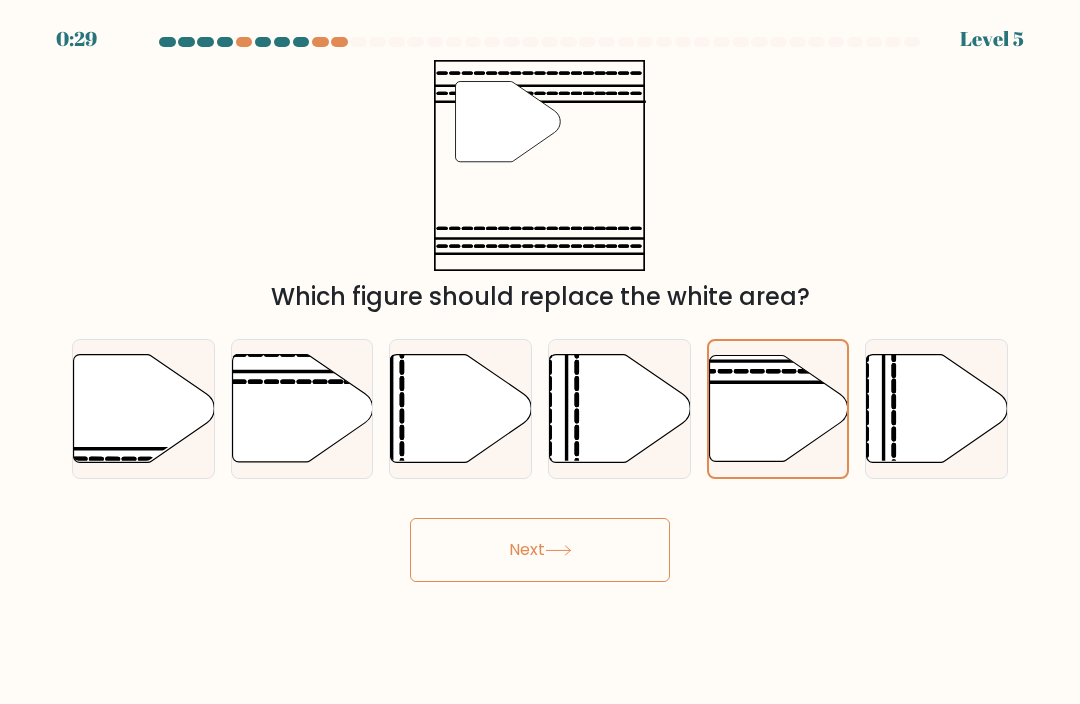 click on "Next" at bounding box center [540, 550] 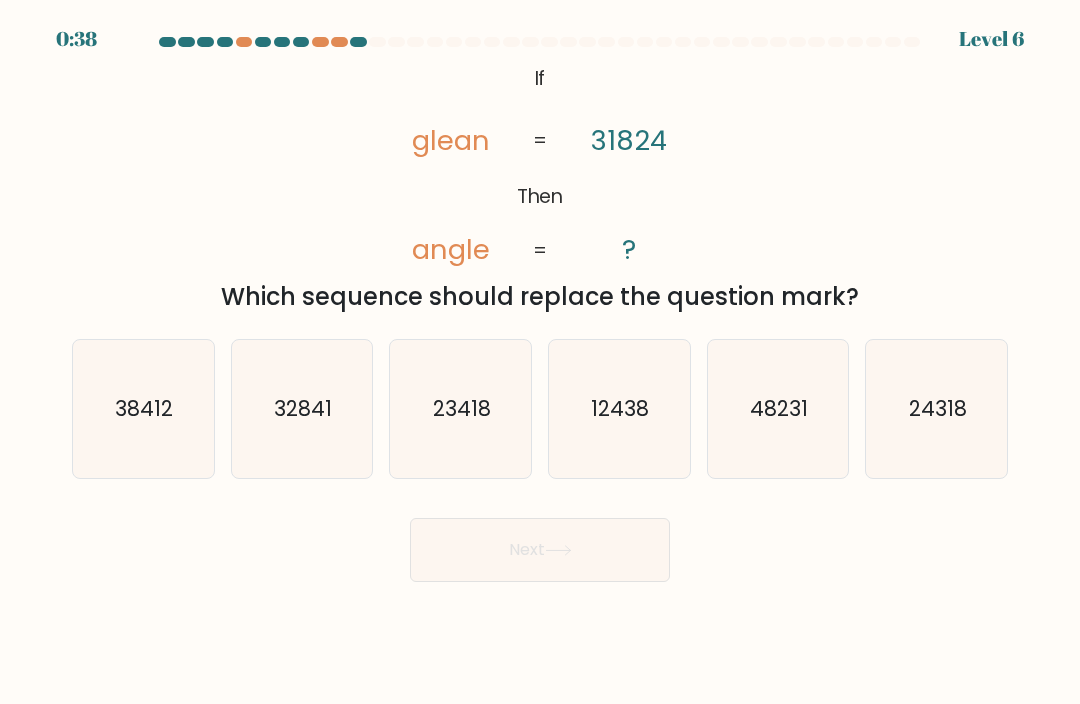 click on "23418" 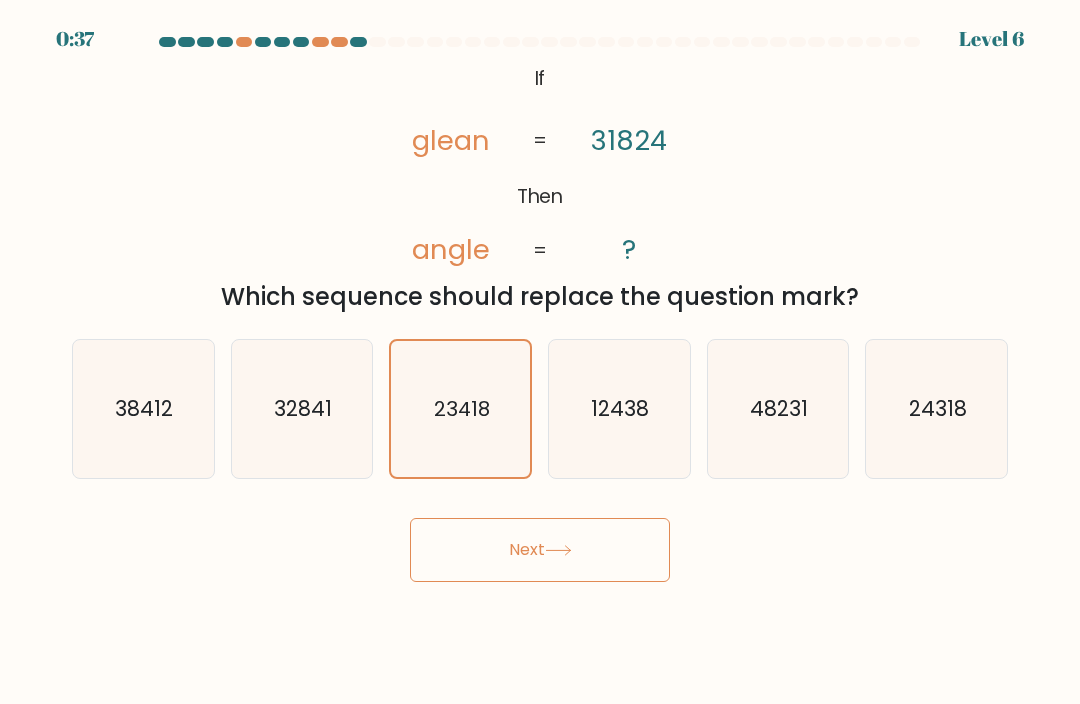 click 